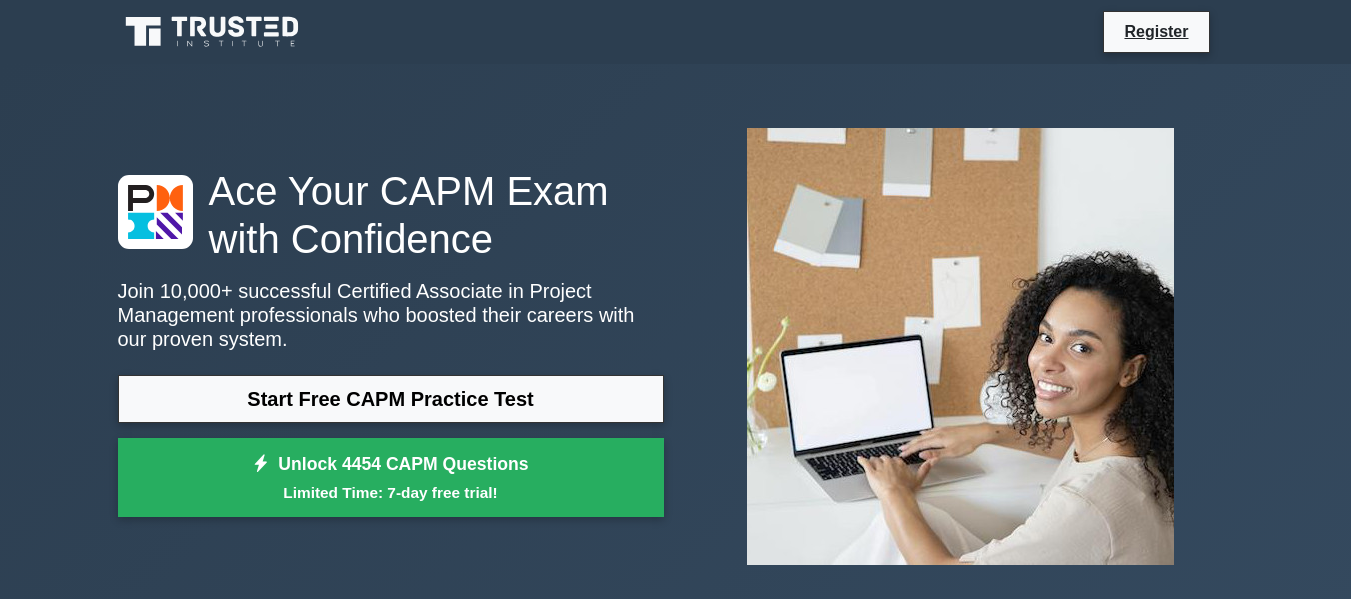 scroll, scrollTop: 0, scrollLeft: 0, axis: both 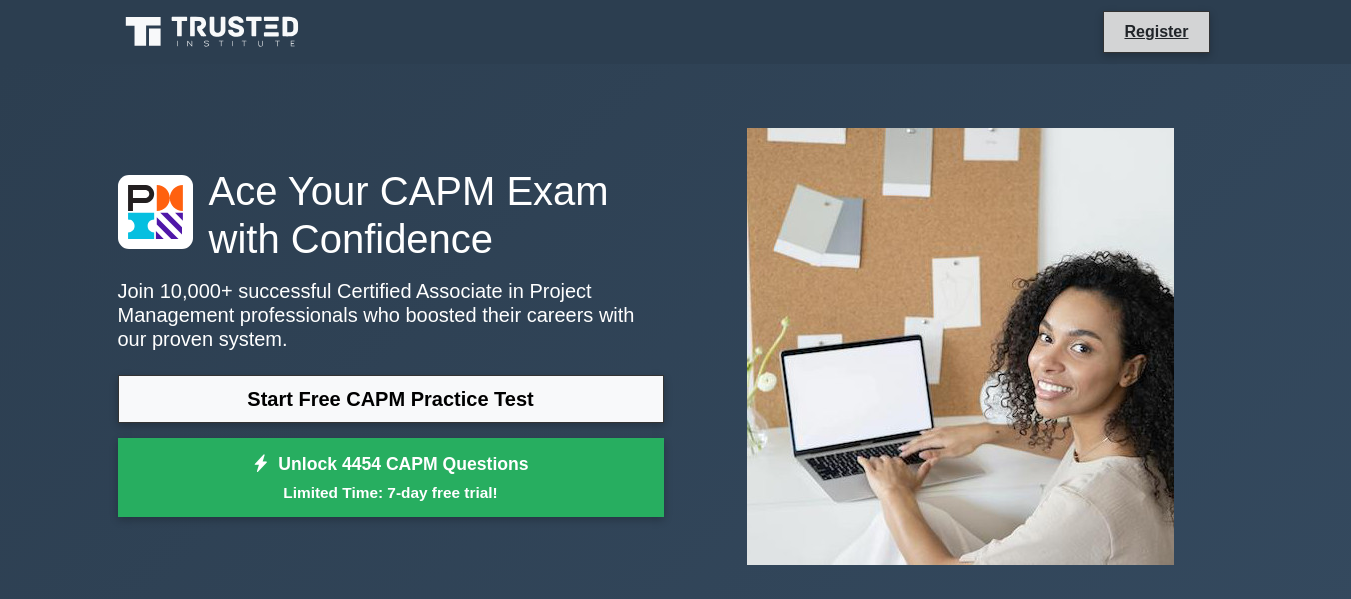 click on "Register" at bounding box center (1156, 32) 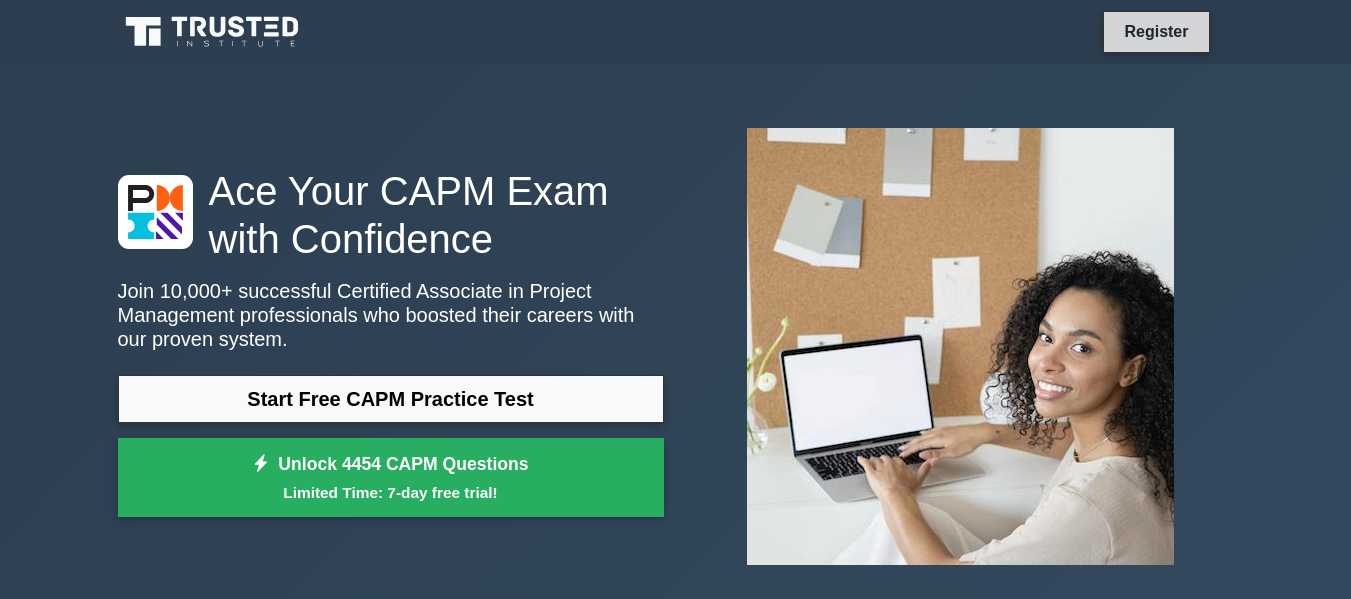 click on "Register" at bounding box center [1156, 31] 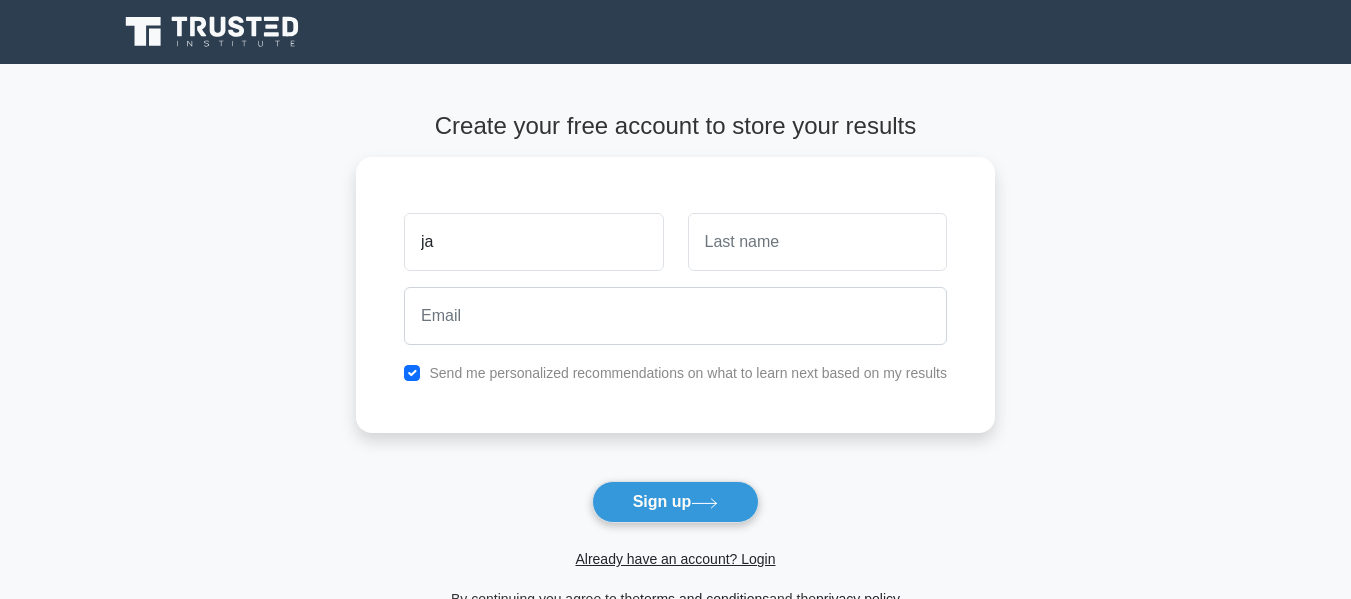 scroll, scrollTop: 0, scrollLeft: 0, axis: both 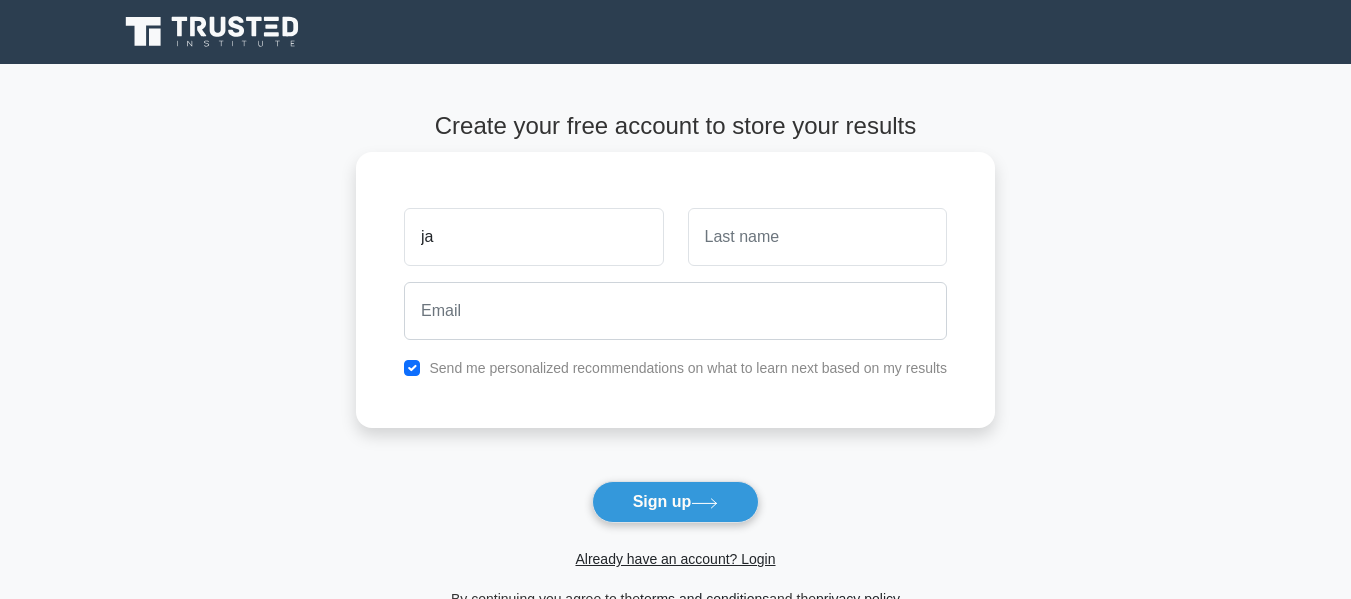 type on "[FIRST]" 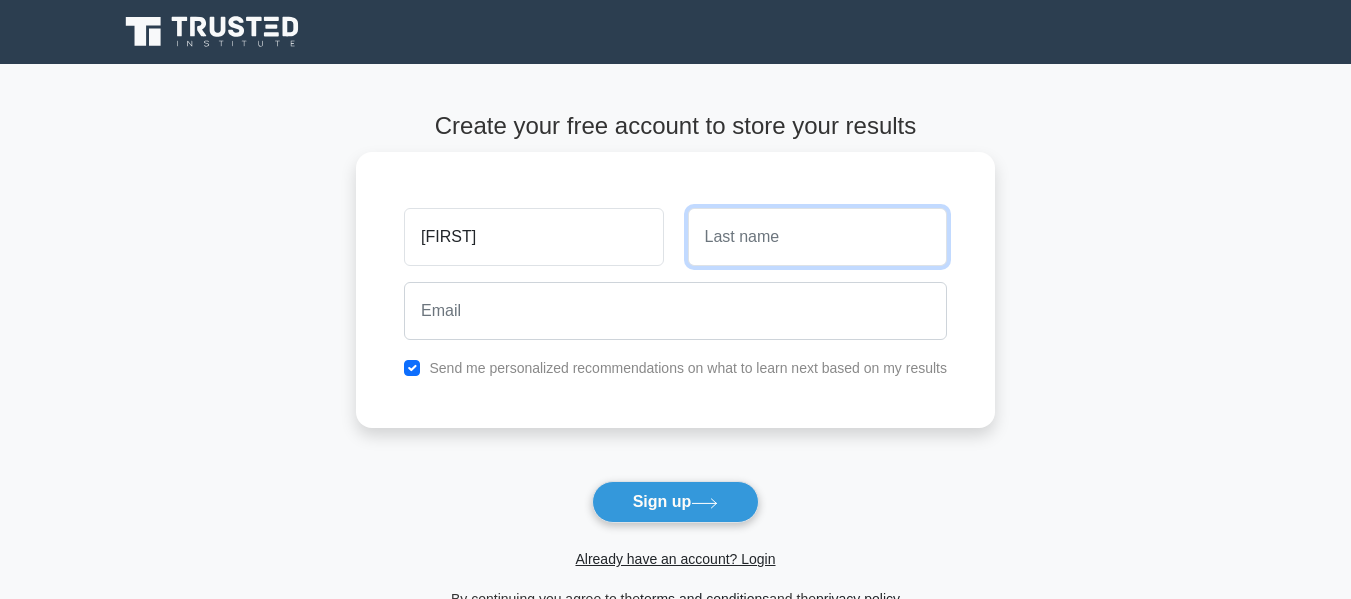 click at bounding box center (817, 237) 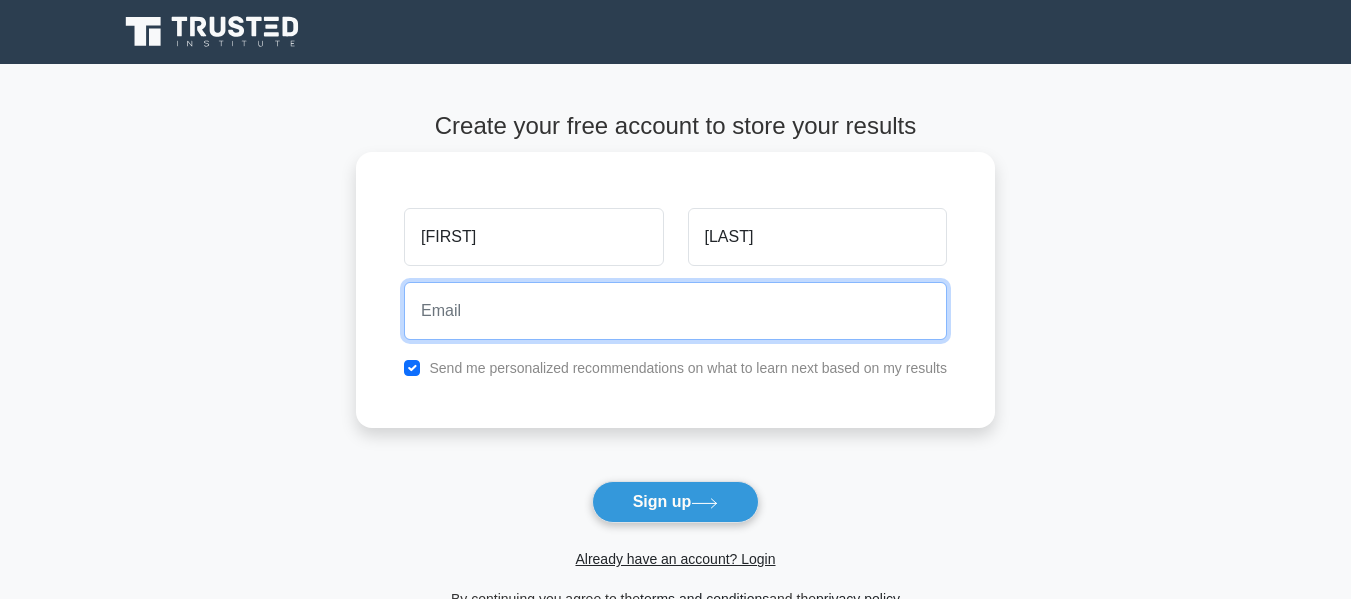 click at bounding box center [675, 311] 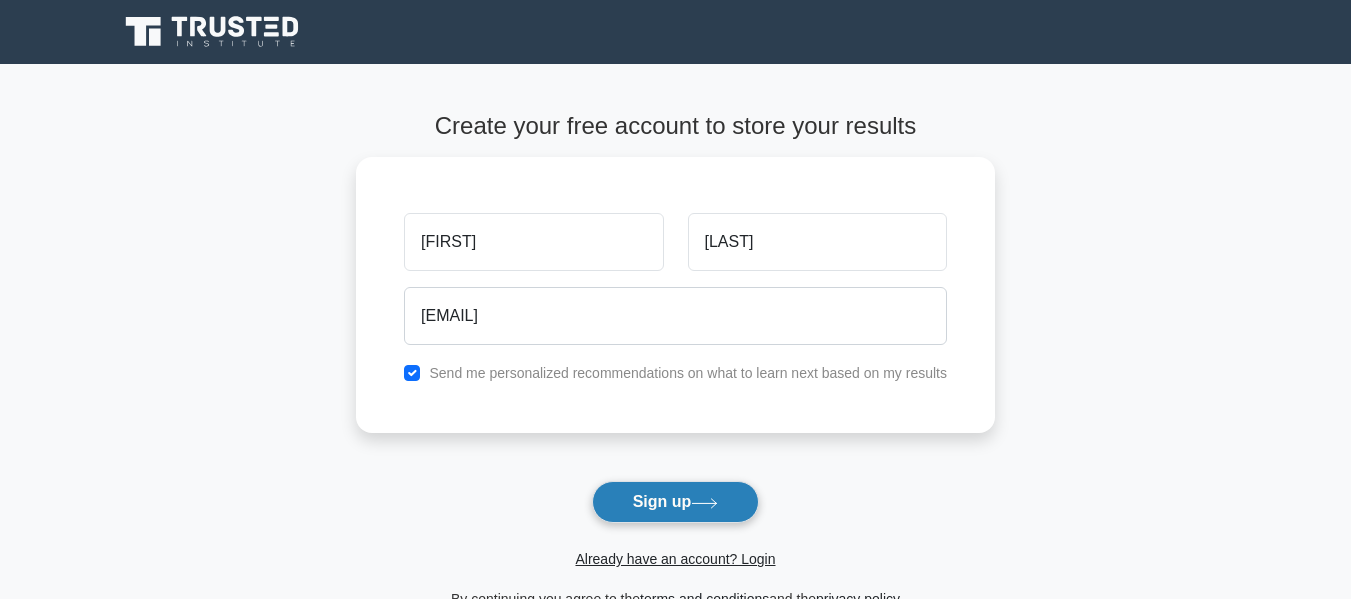 click 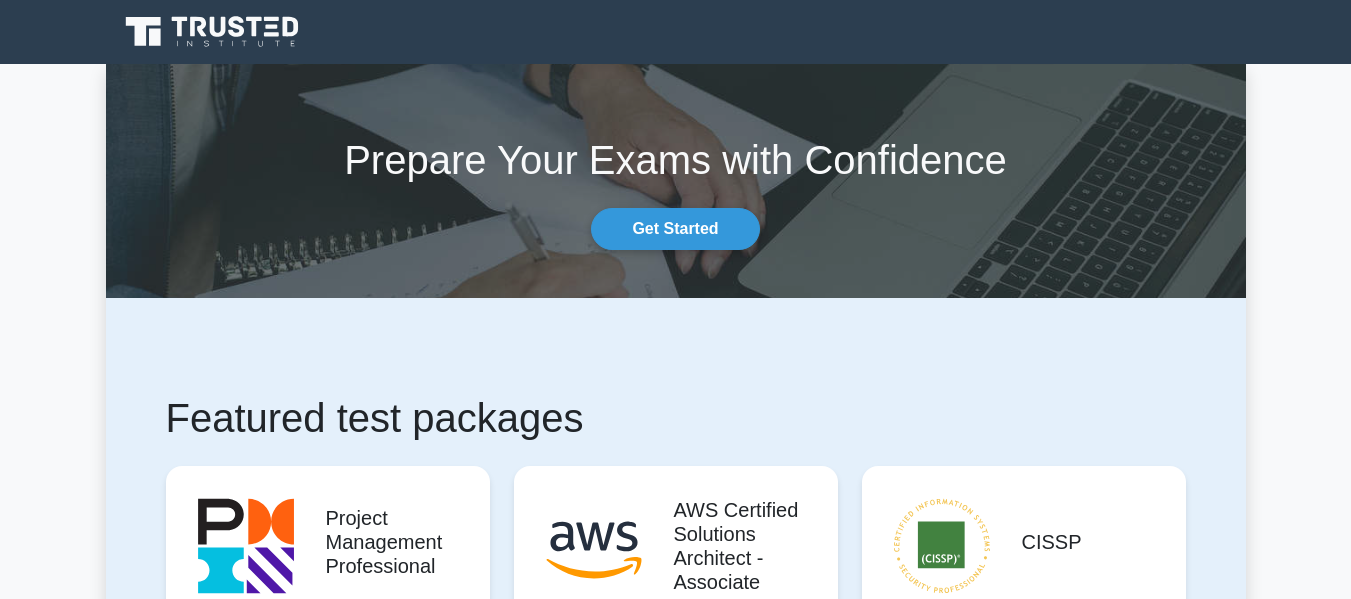 scroll, scrollTop: 0, scrollLeft: 0, axis: both 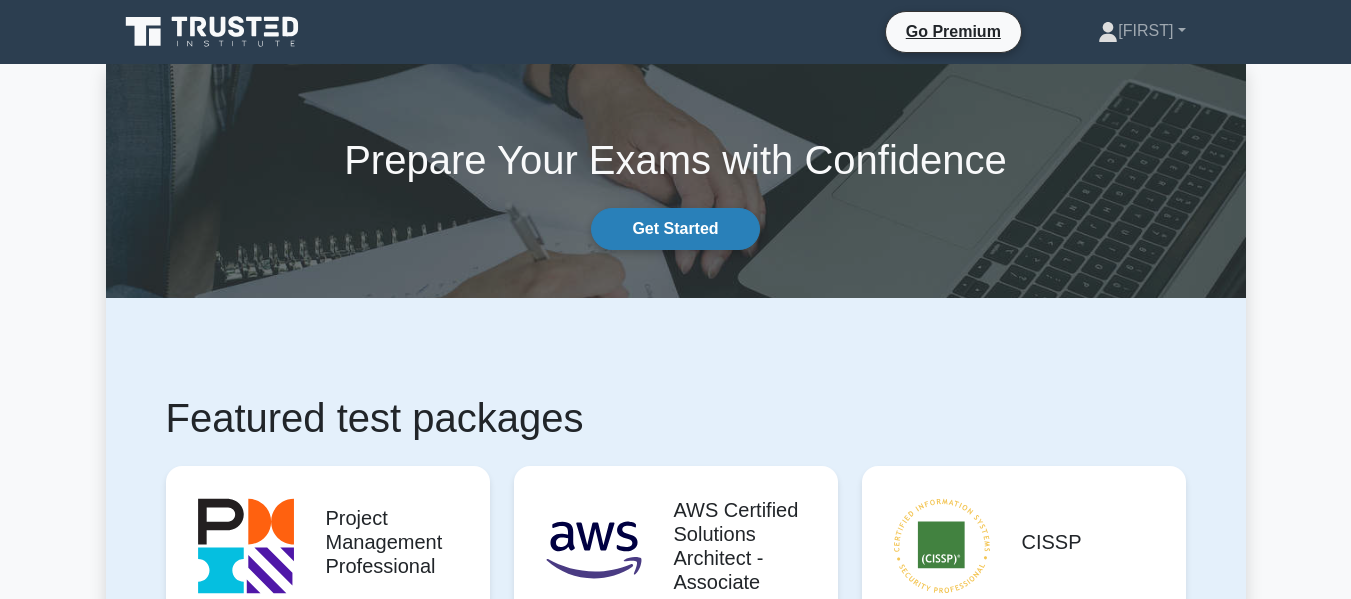 click on "Get Started" at bounding box center [675, 229] 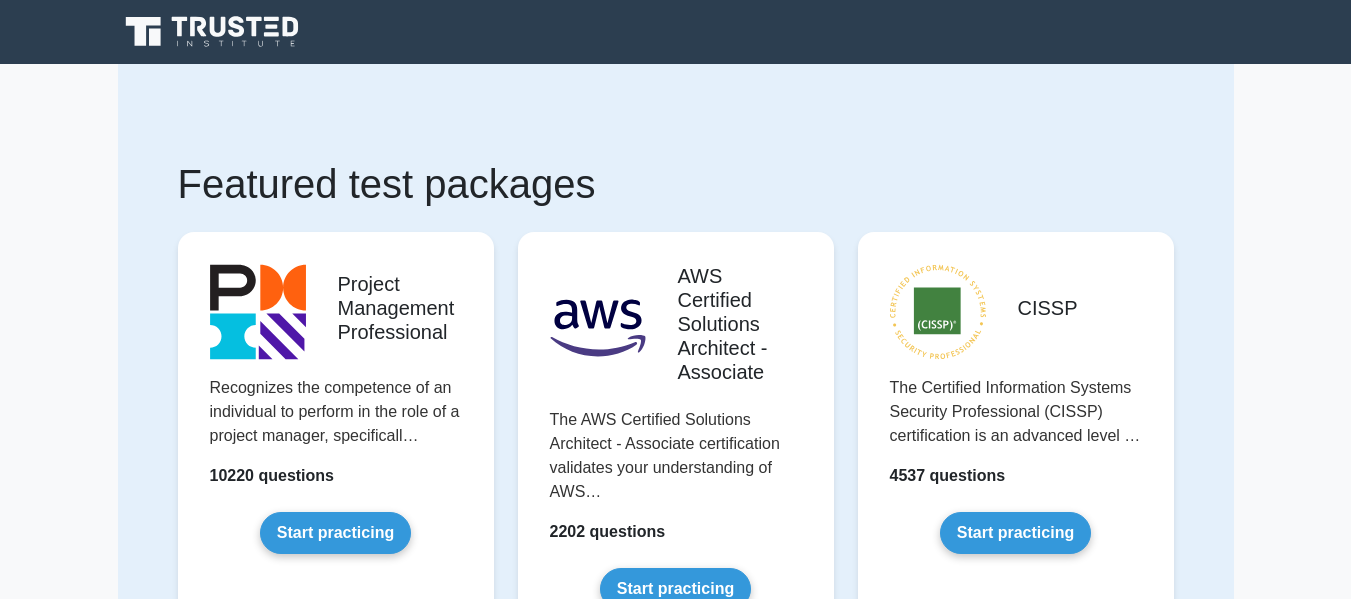 scroll, scrollTop: 0, scrollLeft: 0, axis: both 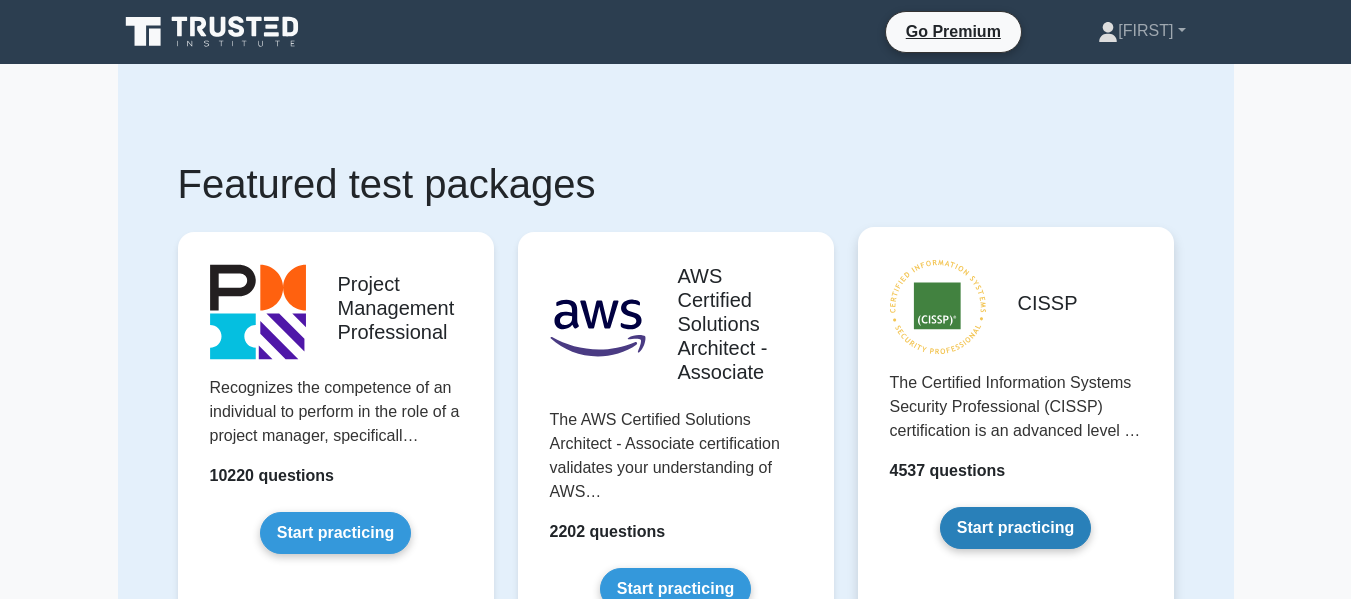 click on "Start practicing" at bounding box center [1015, 528] 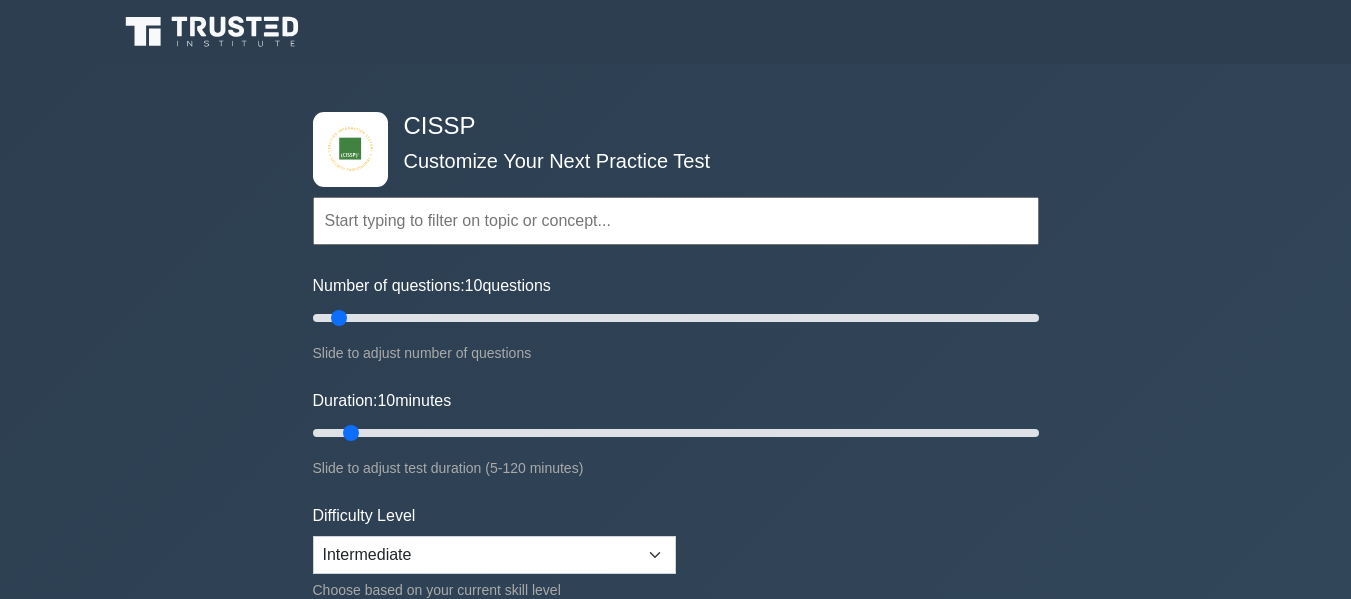 scroll, scrollTop: 0, scrollLeft: 0, axis: both 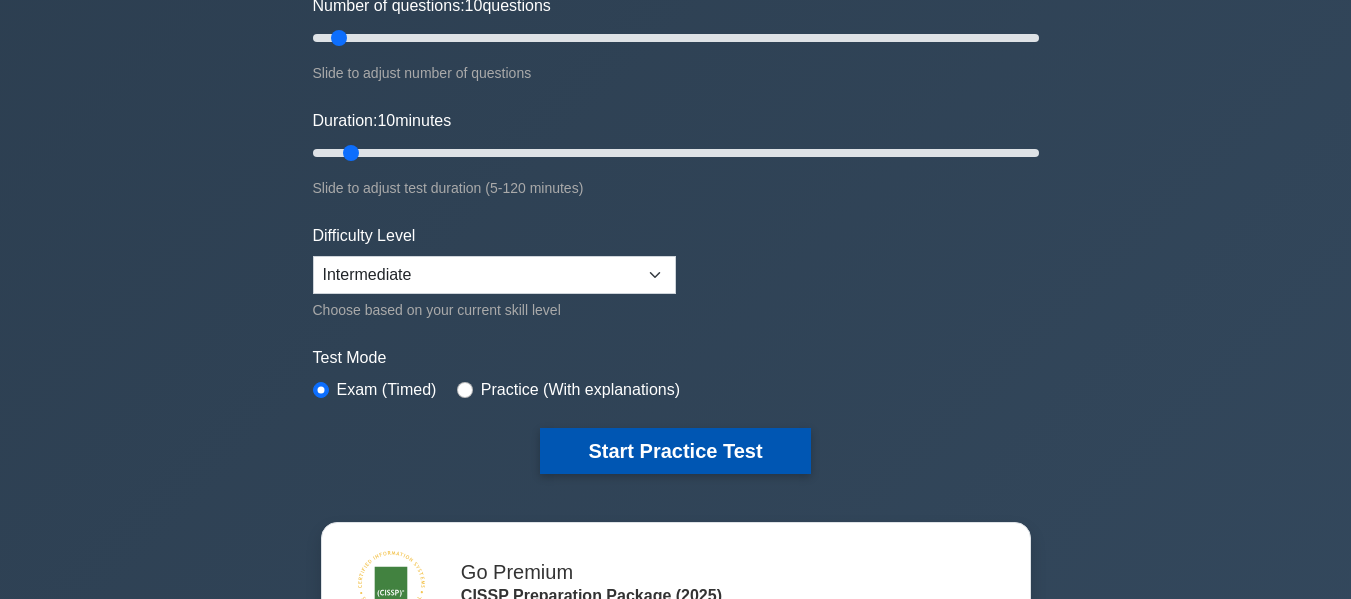 click on "Start Practice Test" at bounding box center [675, 451] 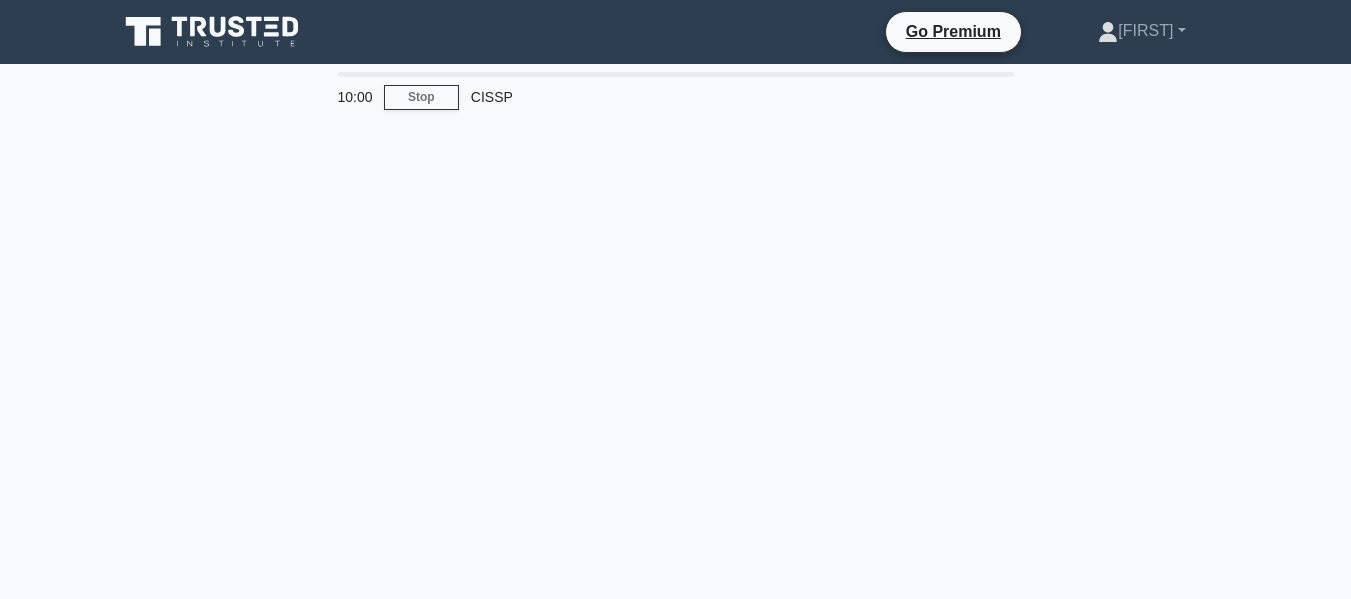scroll, scrollTop: 0, scrollLeft: 0, axis: both 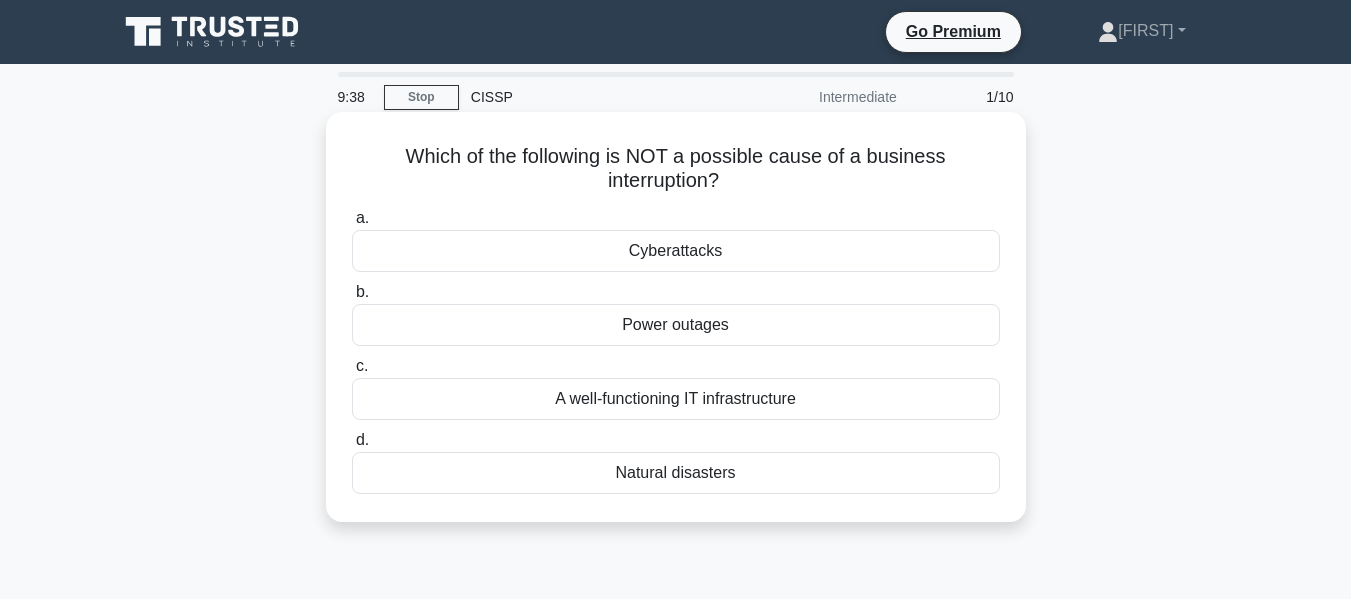 click on "A well-functioning IT infrastructure" at bounding box center [676, 399] 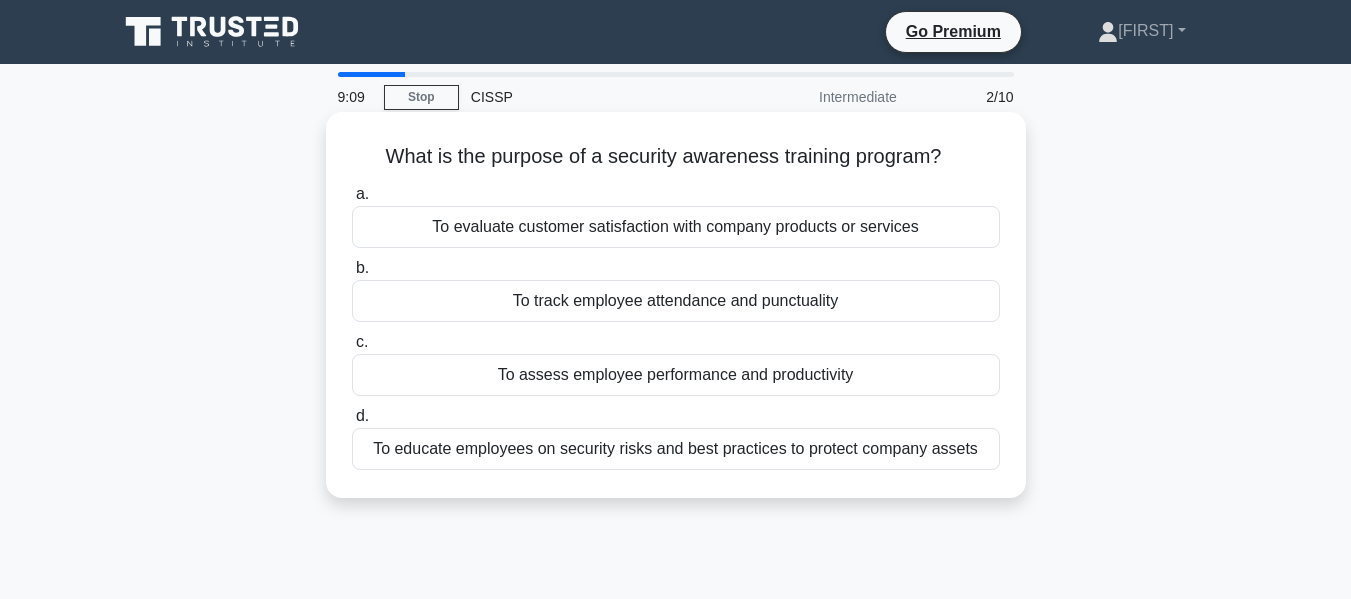 click on "To educate employees on security risks and best practices to protect company assets" at bounding box center (676, 449) 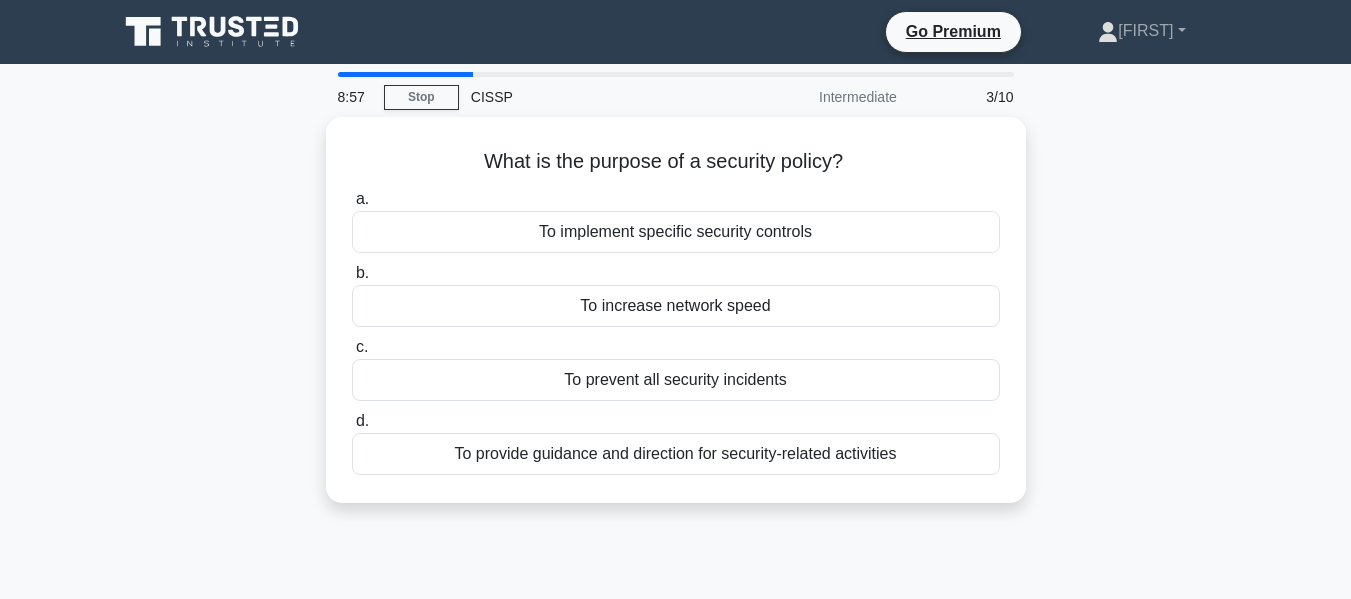 click on "To provide guidance and direction for security-related activities" at bounding box center [676, 454] 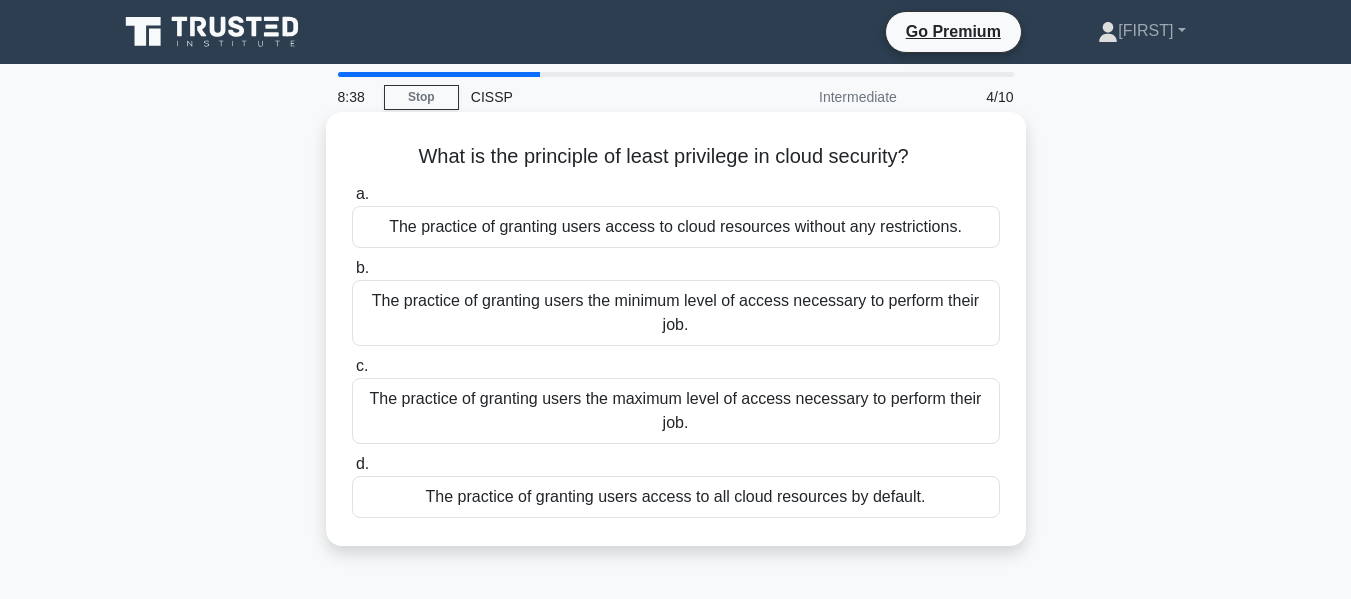 click on "The practice of granting users the minimum level of access necessary to perform their job." at bounding box center (676, 313) 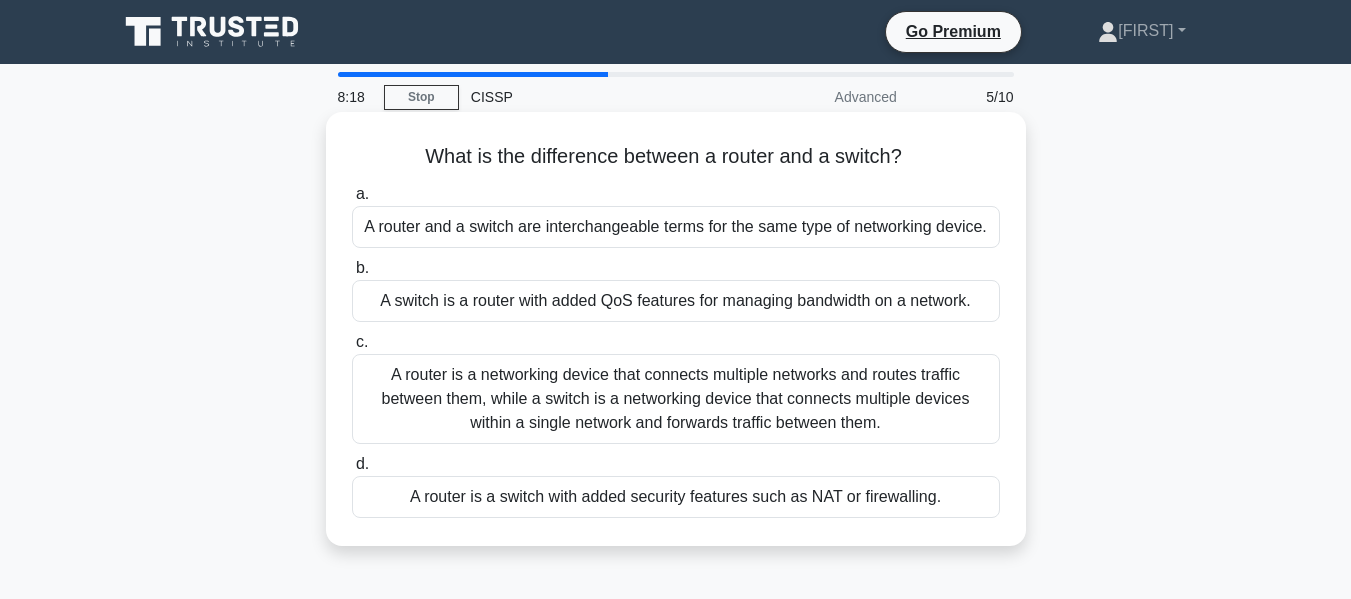 click on "A router is a networking device that connects multiple networks and routes traffic between them, while a switch is a networking device that connects multiple devices within a single network and forwards traffic between them." at bounding box center (676, 399) 